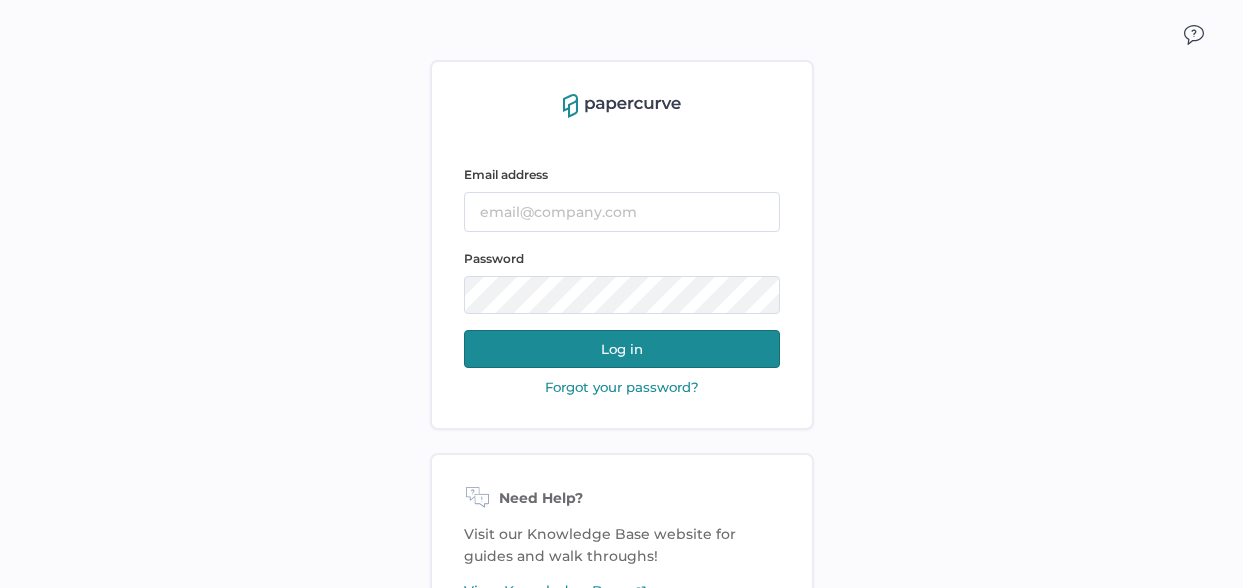 scroll, scrollTop: 0, scrollLeft: 0, axis: both 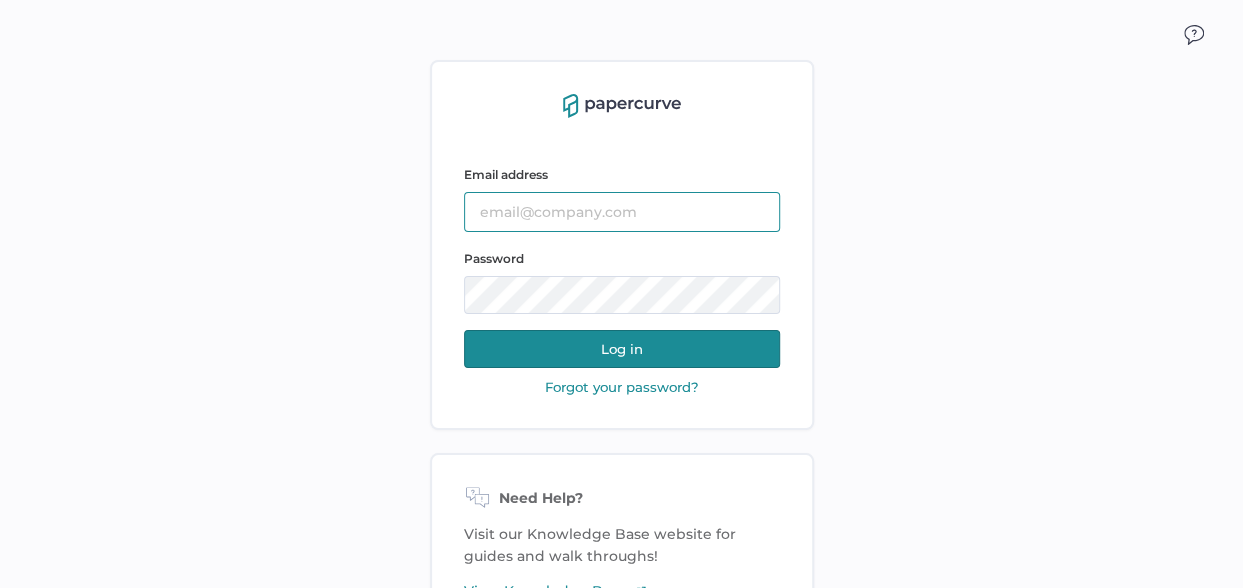 type on "amurphy@curanthealth.com" 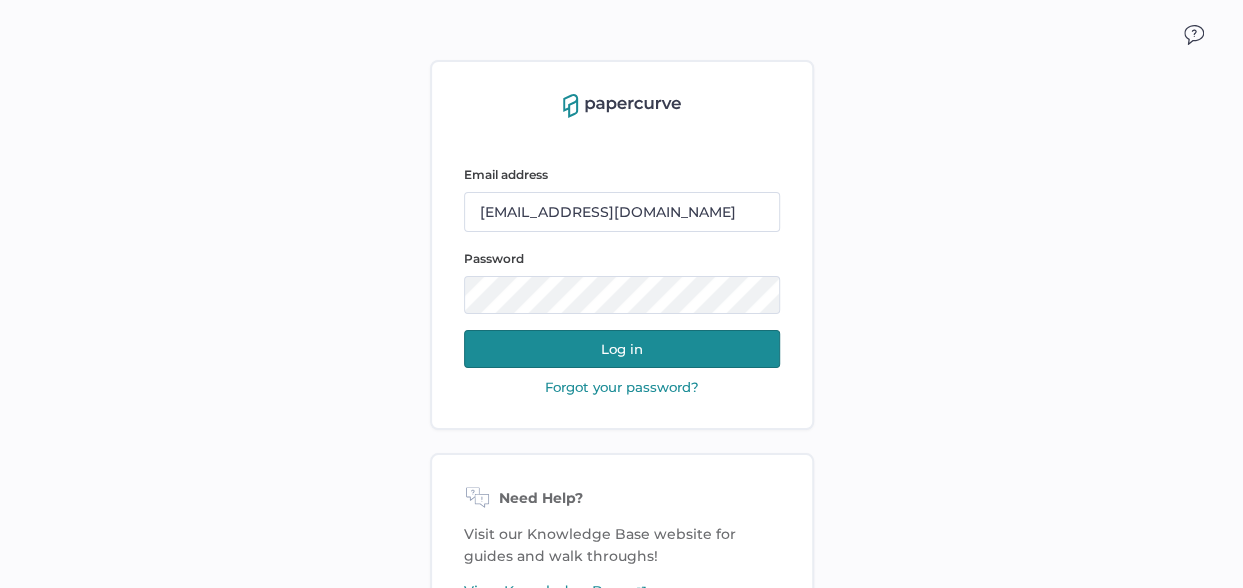 click on "Log in" at bounding box center [622, 349] 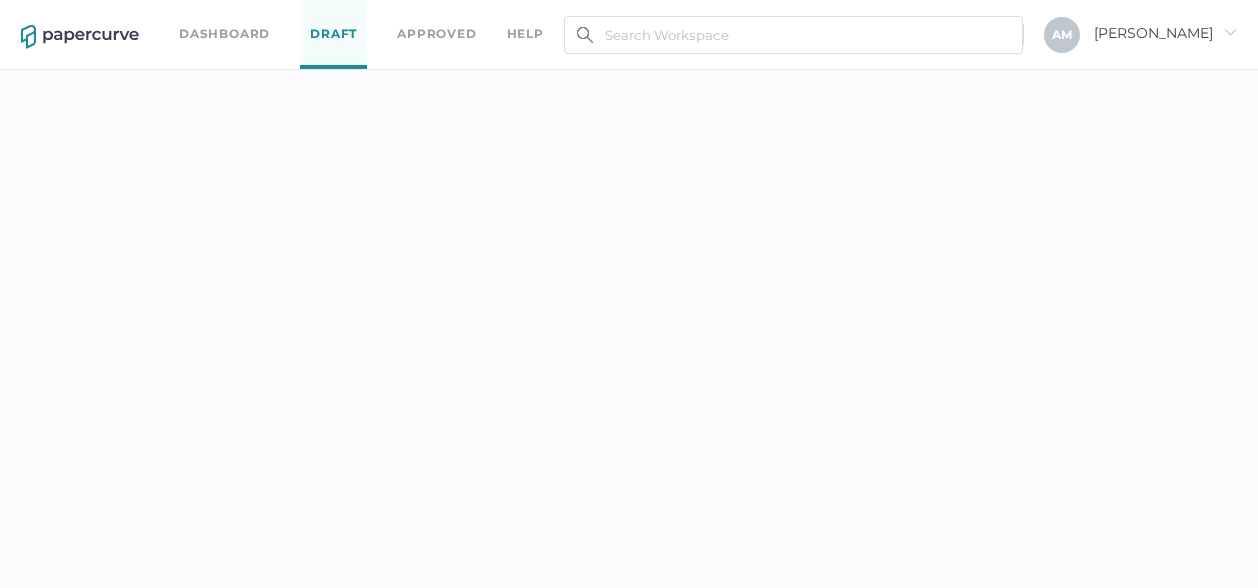 scroll, scrollTop: 0, scrollLeft: 0, axis: both 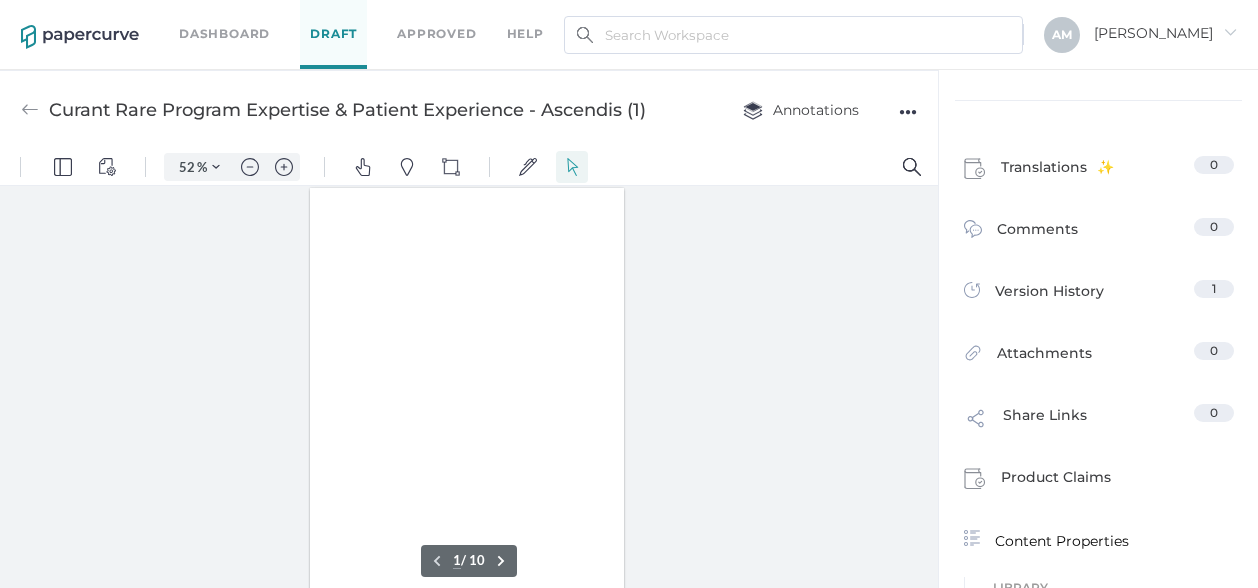 type on "52" 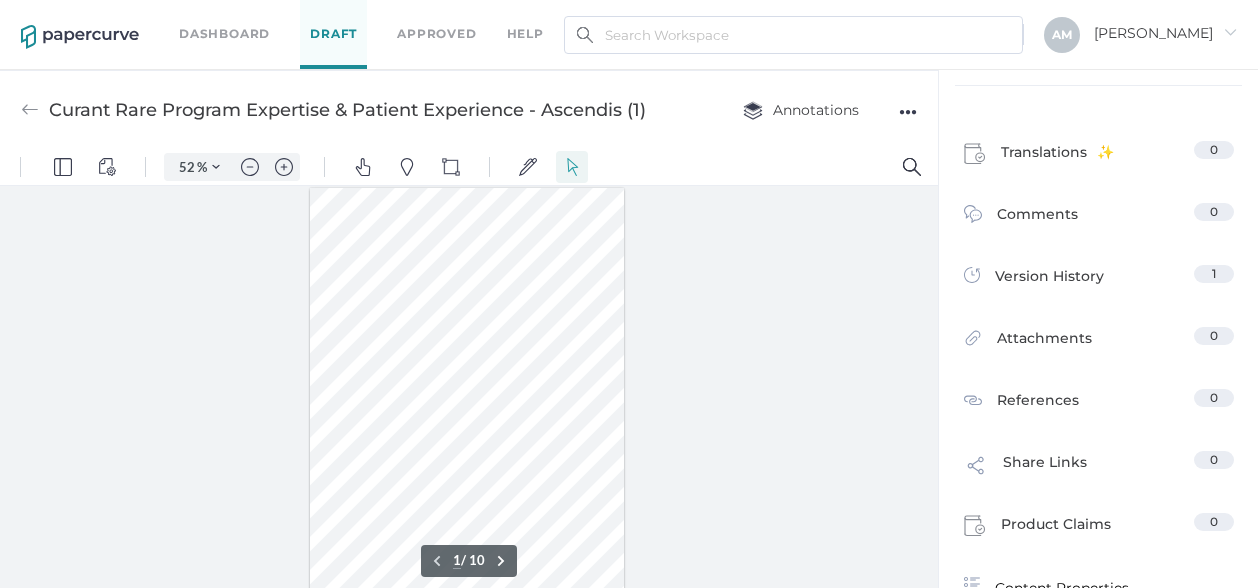scroll, scrollTop: 286, scrollLeft: 0, axis: vertical 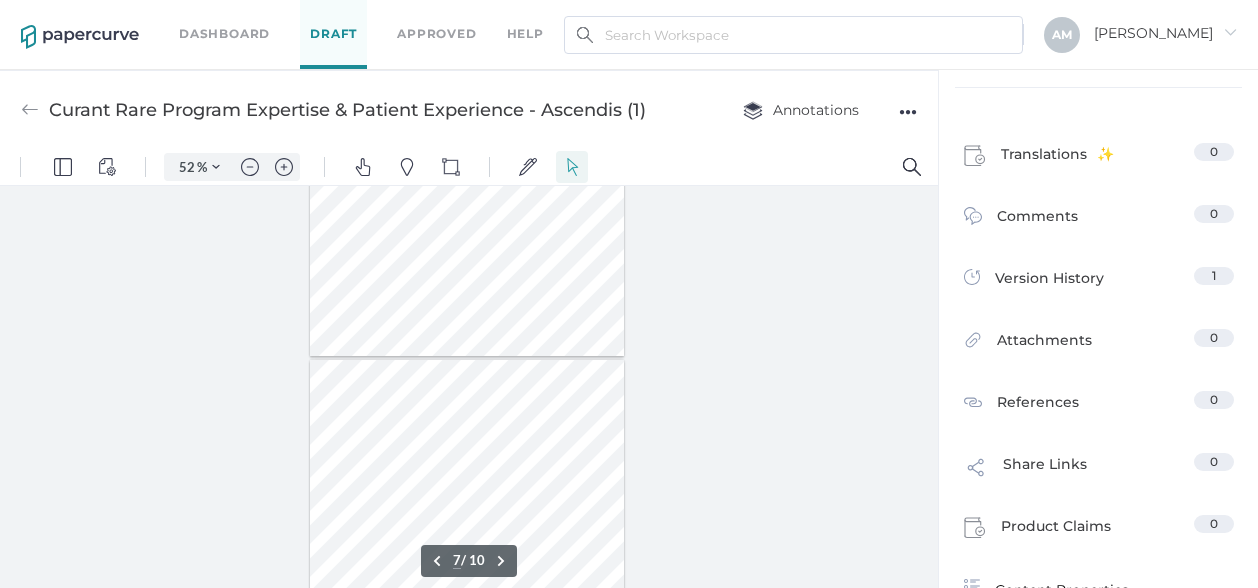 type on "6" 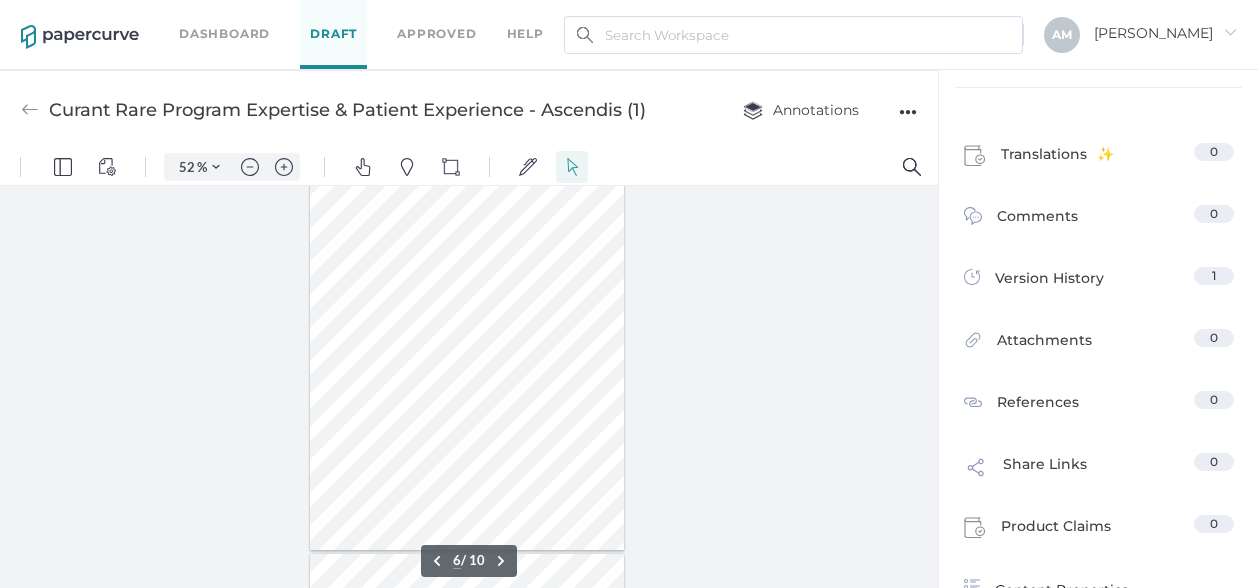 scroll, scrollTop: 2088, scrollLeft: 0, axis: vertical 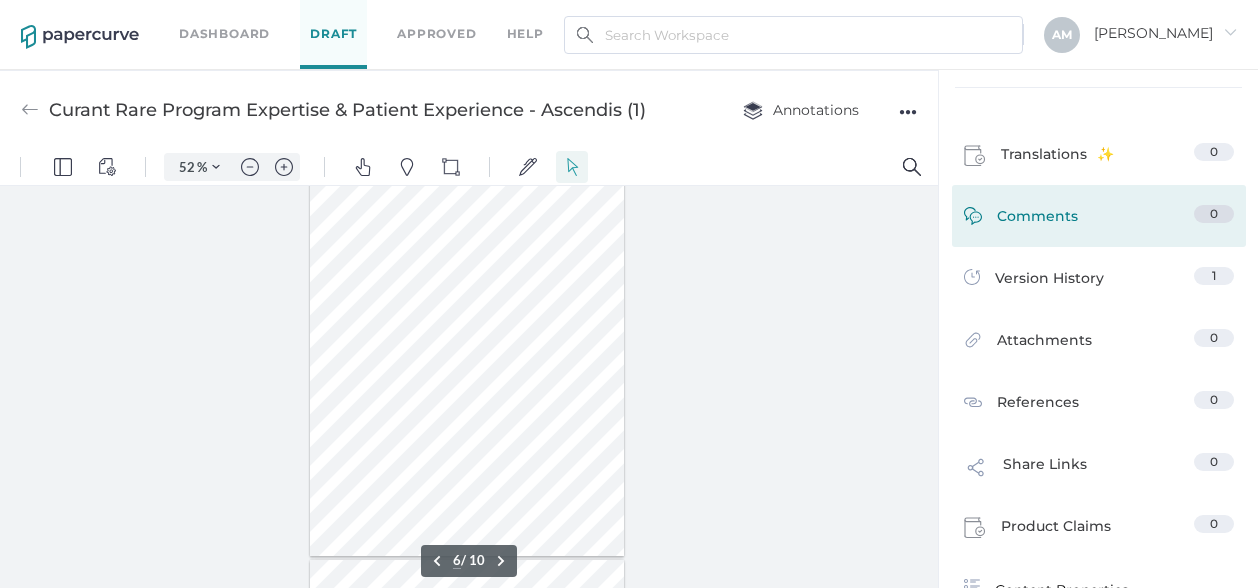 click on "Comments" at bounding box center (1037, 220) 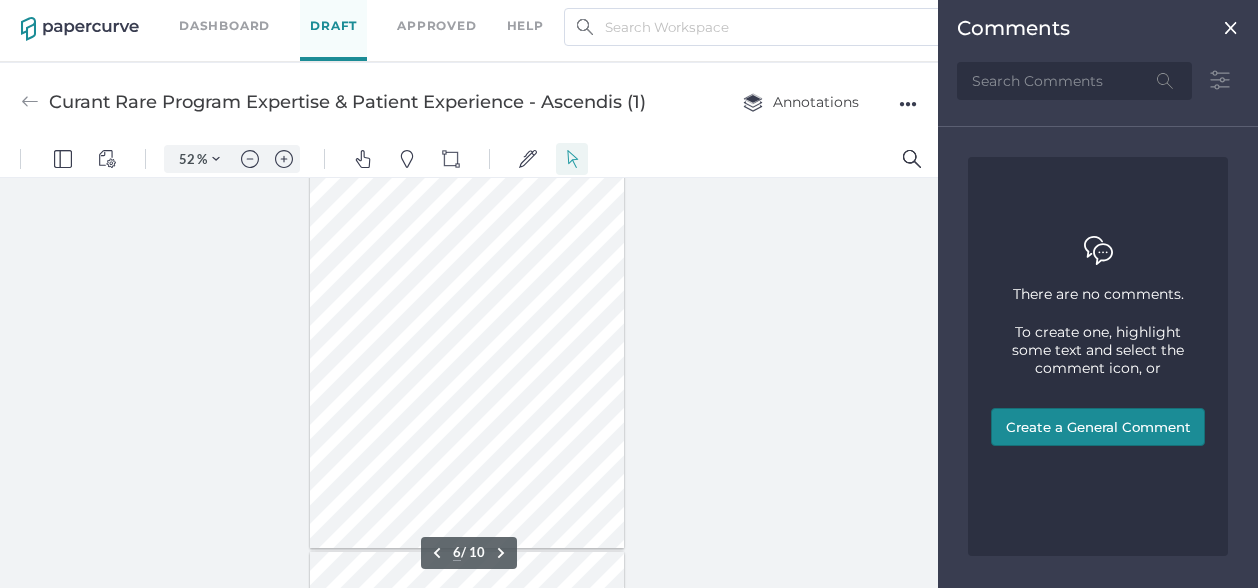 click on "Create a General Comment" at bounding box center [1098, 427] 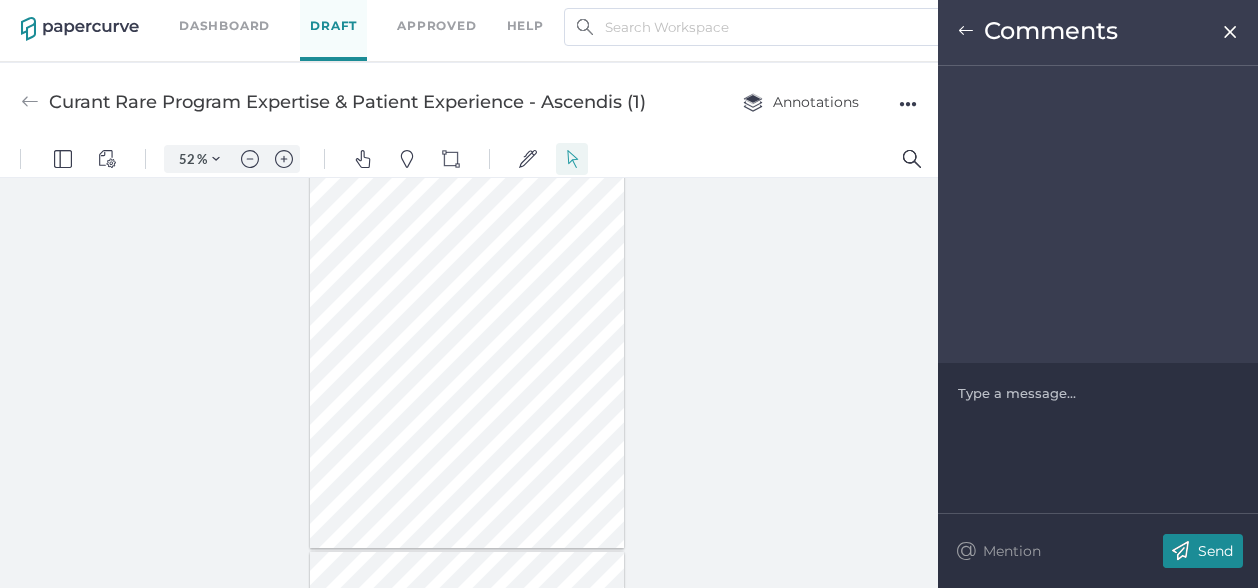click at bounding box center [1098, 393] 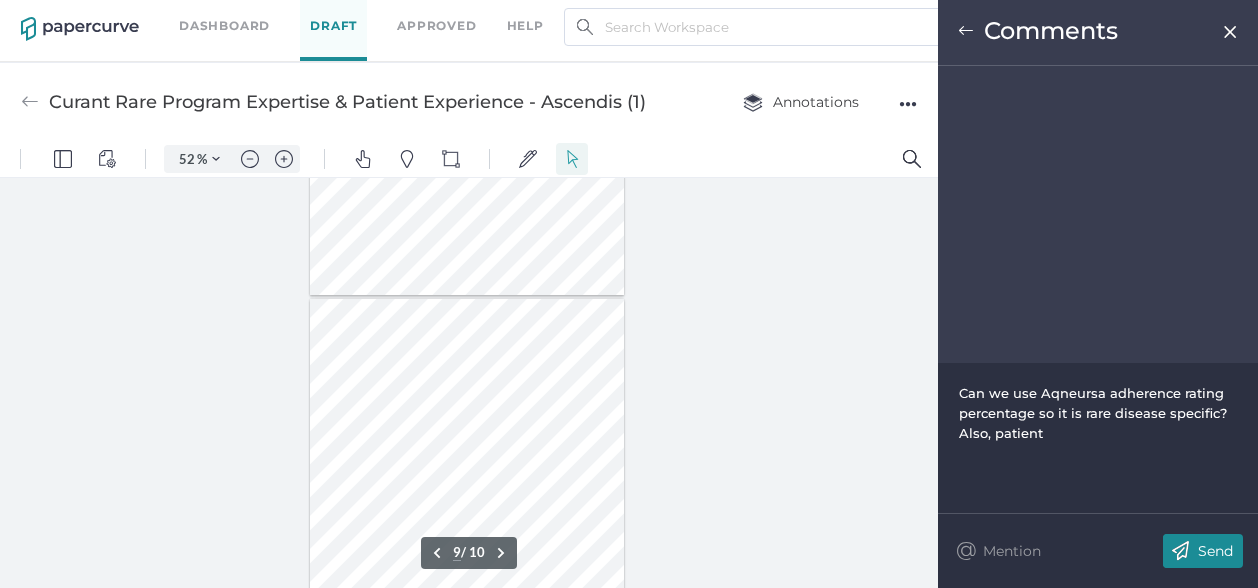 scroll, scrollTop: 3188, scrollLeft: 0, axis: vertical 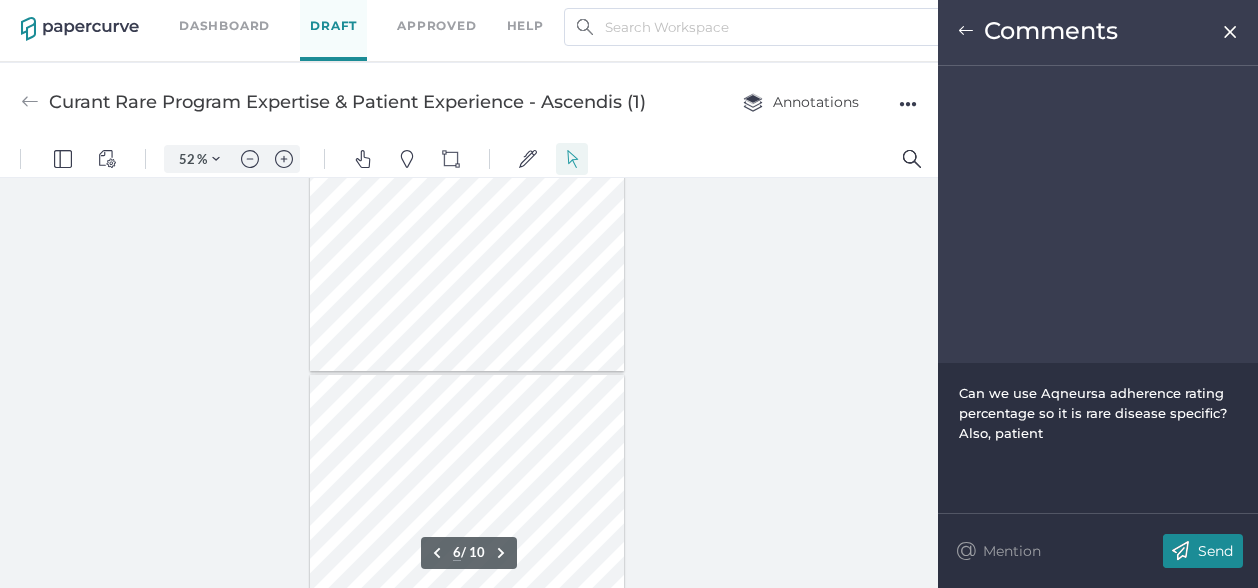 type on "5" 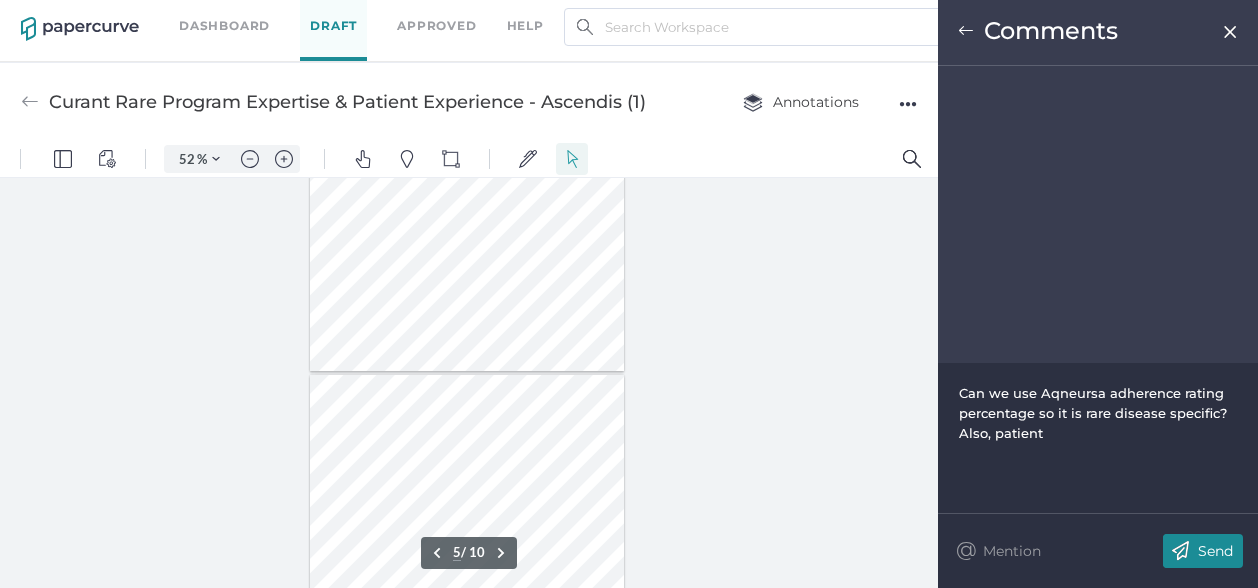 scroll, scrollTop: 1788, scrollLeft: 0, axis: vertical 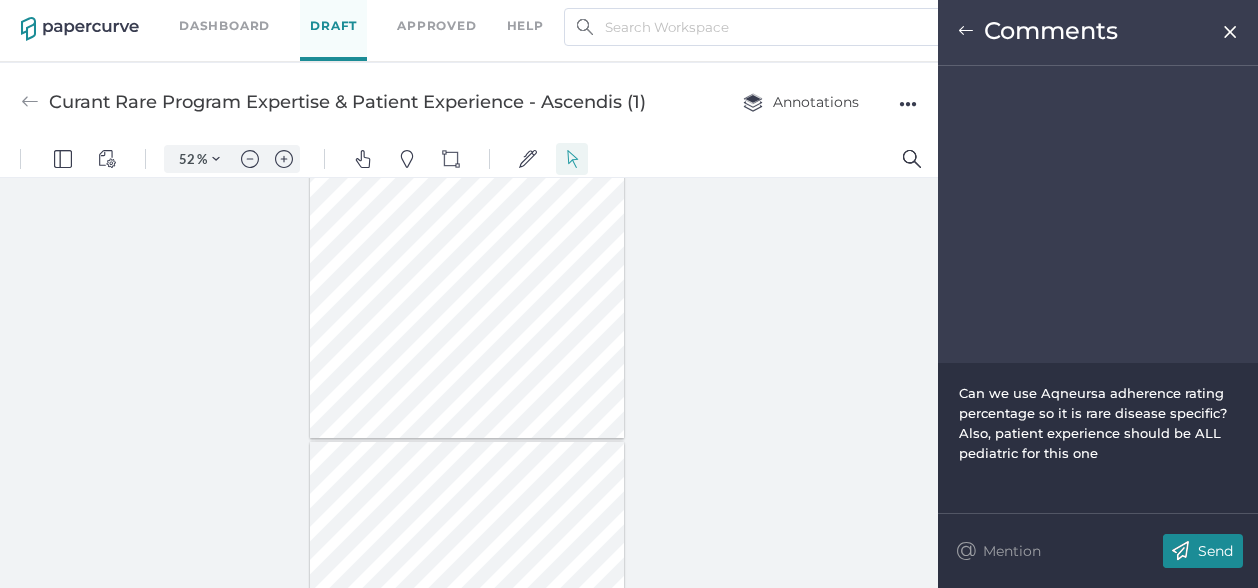 click on "Send" at bounding box center (1215, 551) 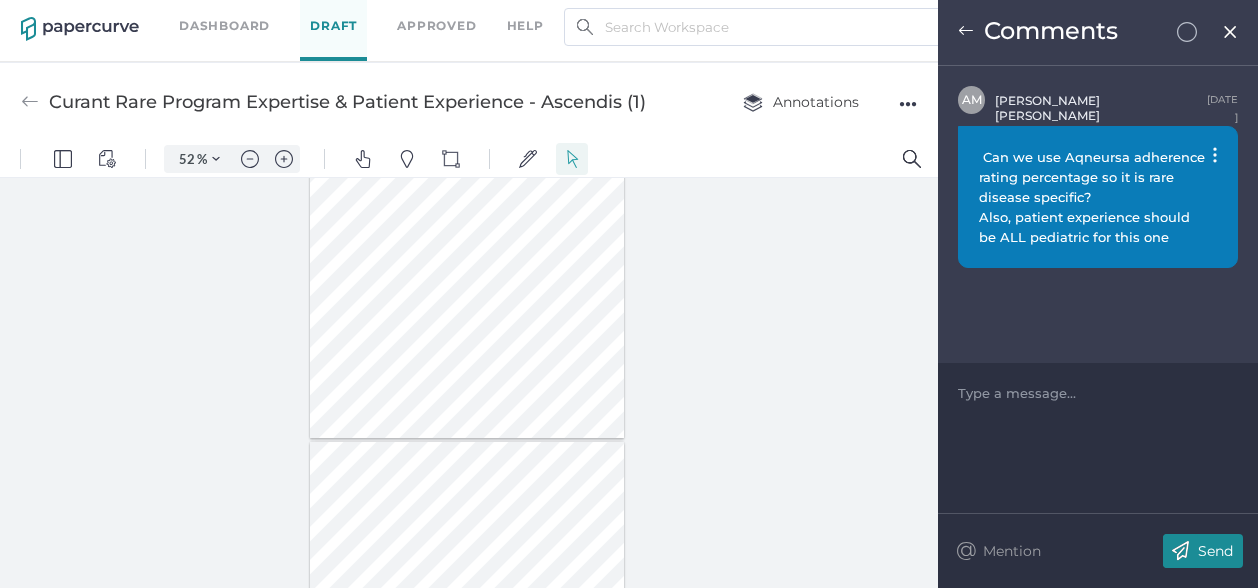 click at bounding box center (1230, 32) 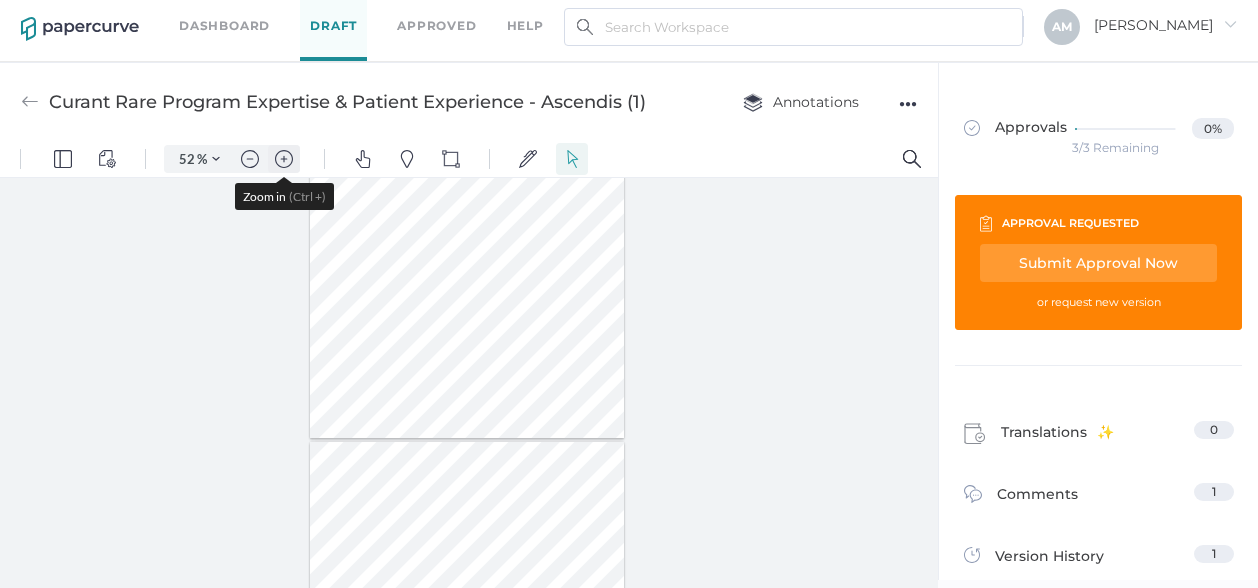 click at bounding box center [284, 159] 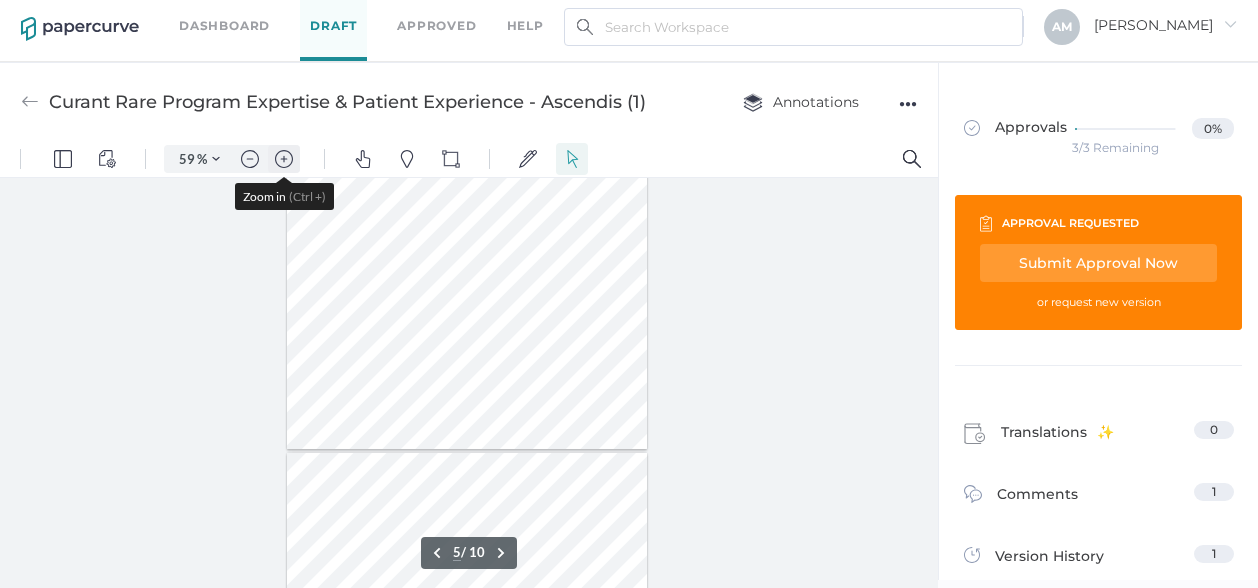 click at bounding box center (284, 159) 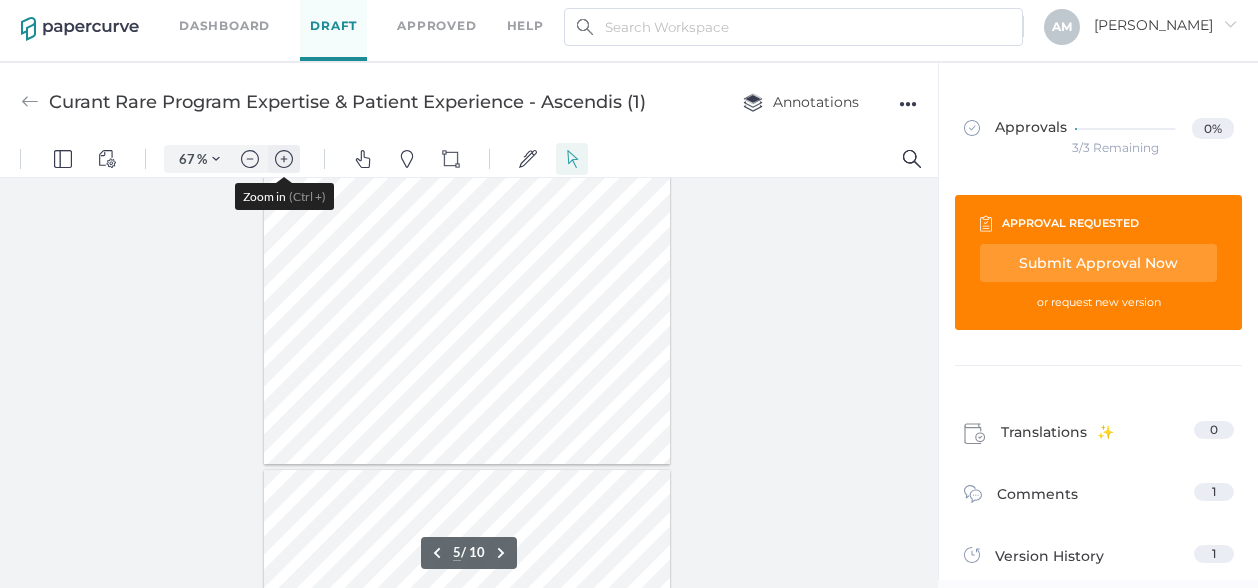 click at bounding box center [284, 159] 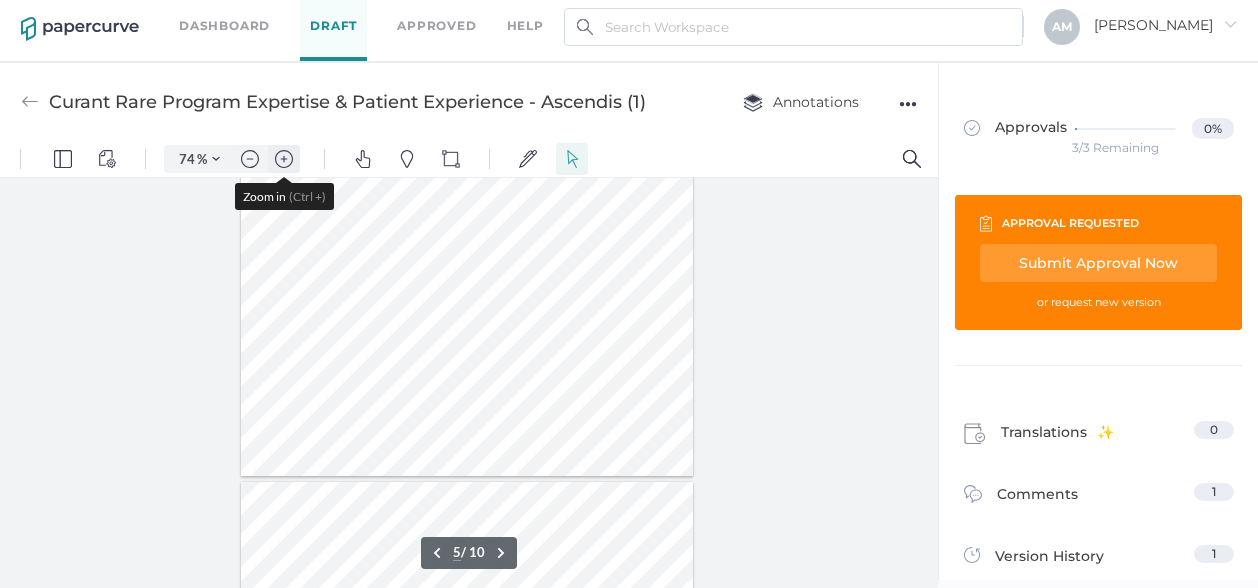 click at bounding box center (284, 159) 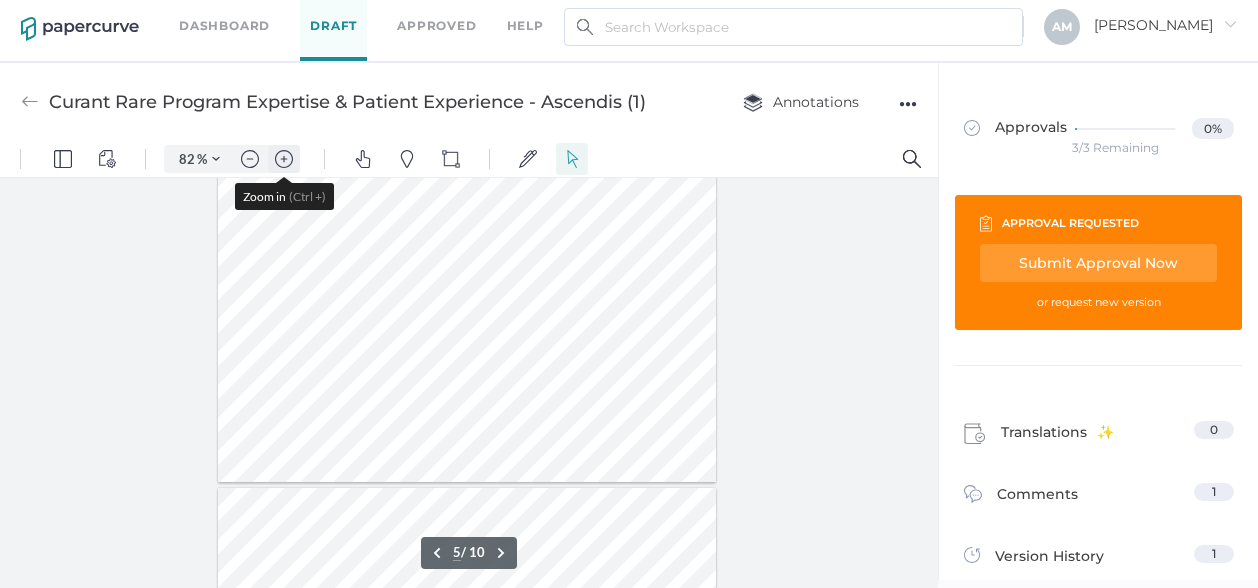 click at bounding box center (284, 159) 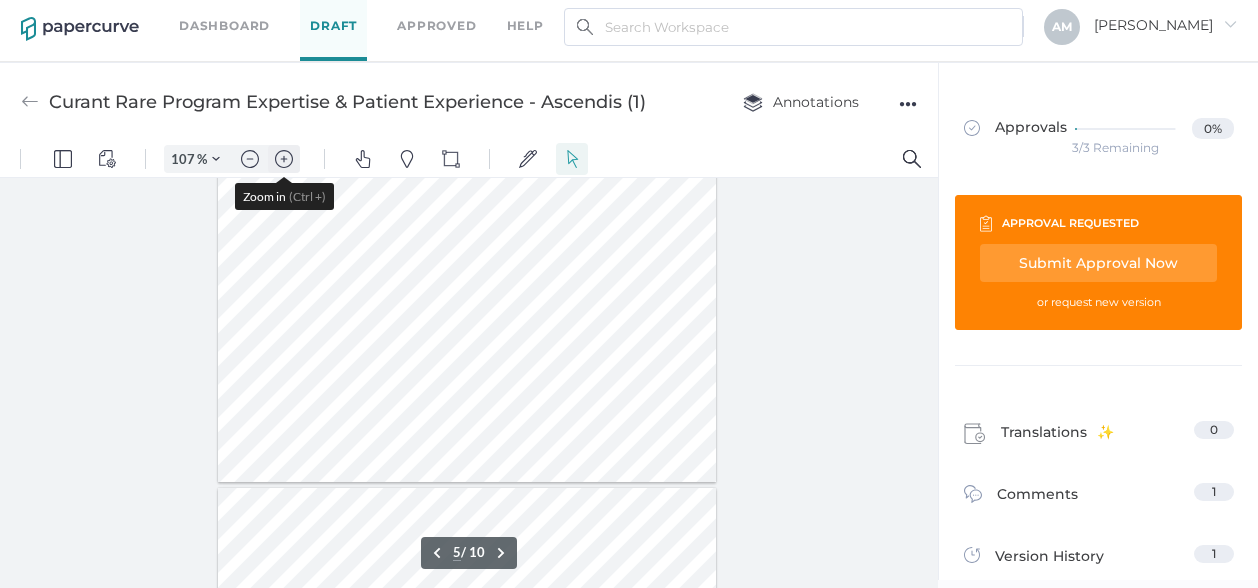 scroll, scrollTop: 3905, scrollLeft: 0, axis: vertical 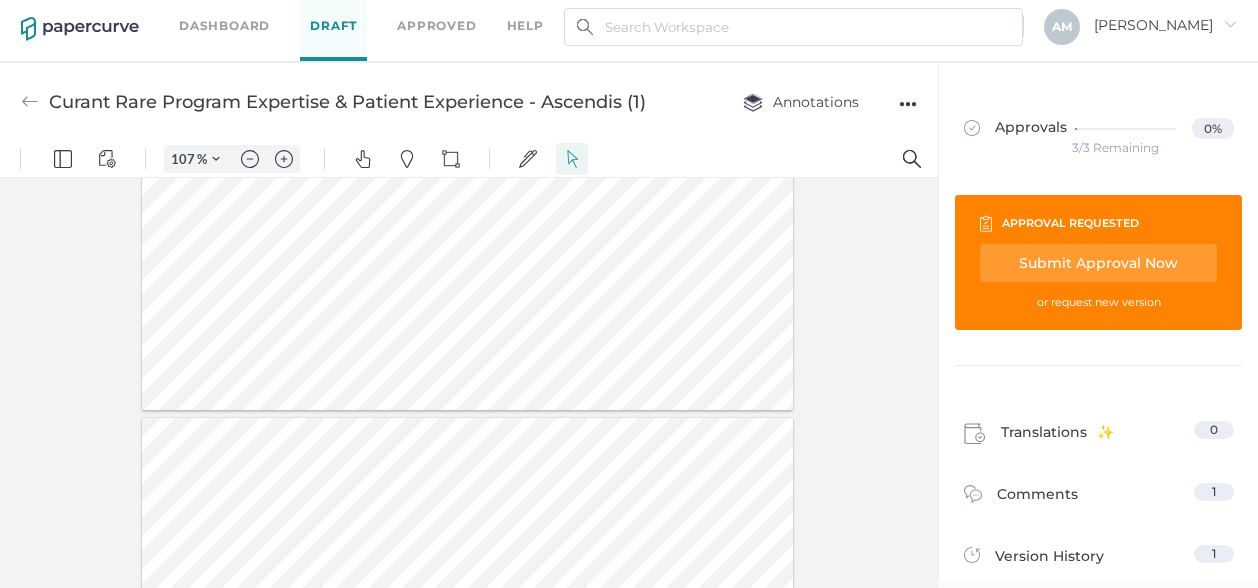 type on "5" 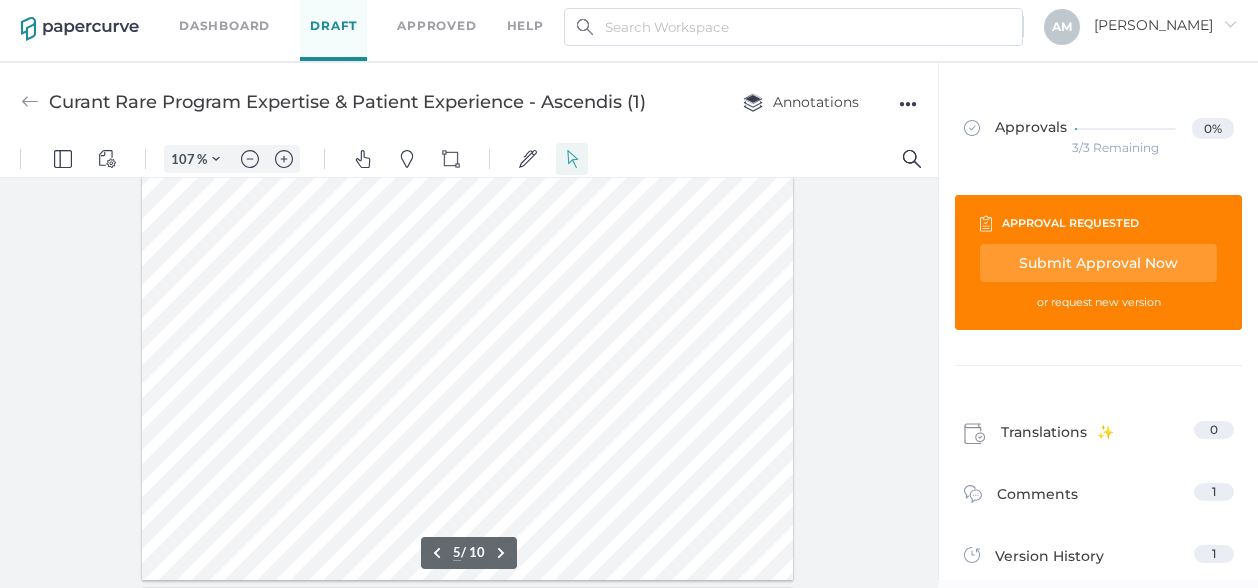 scroll, scrollTop: 3864, scrollLeft: 0, axis: vertical 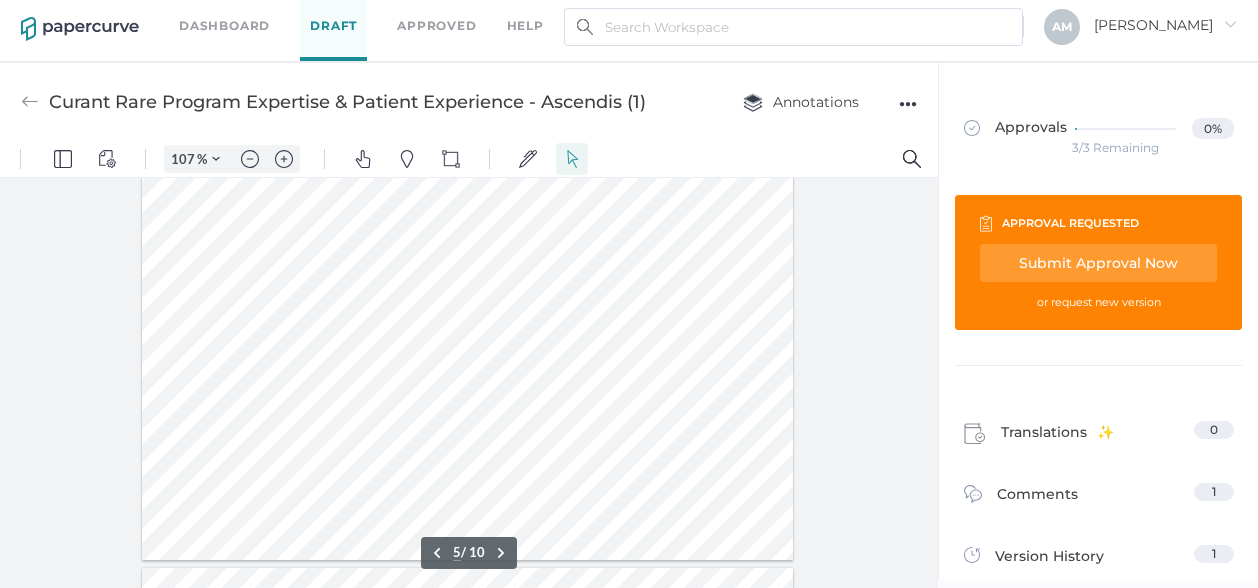type 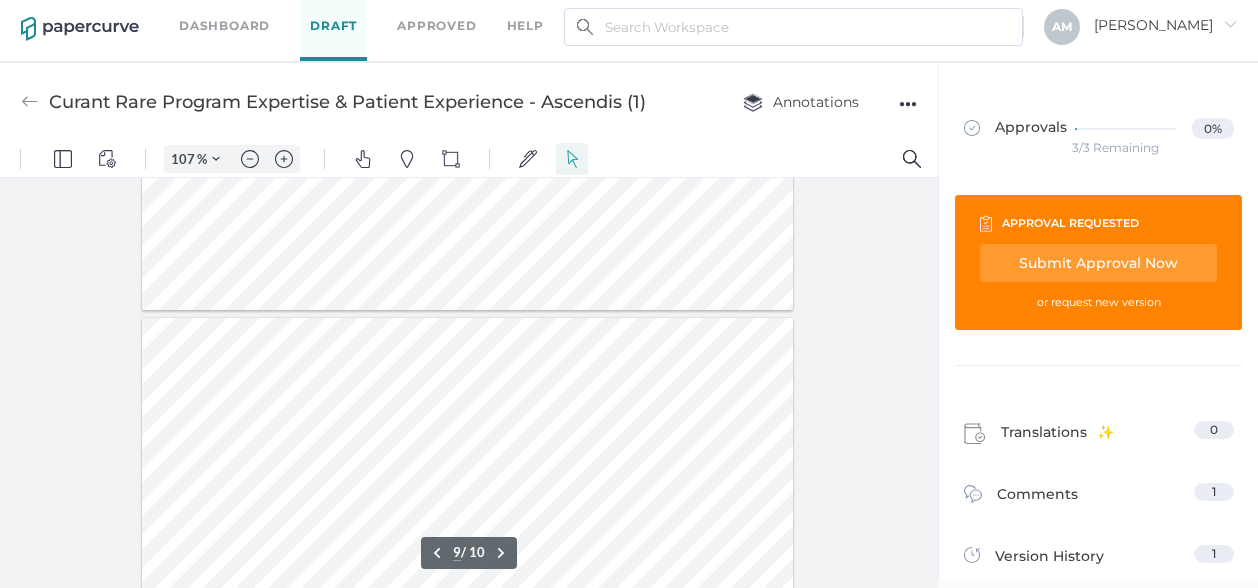 scroll, scrollTop: 6764, scrollLeft: 0, axis: vertical 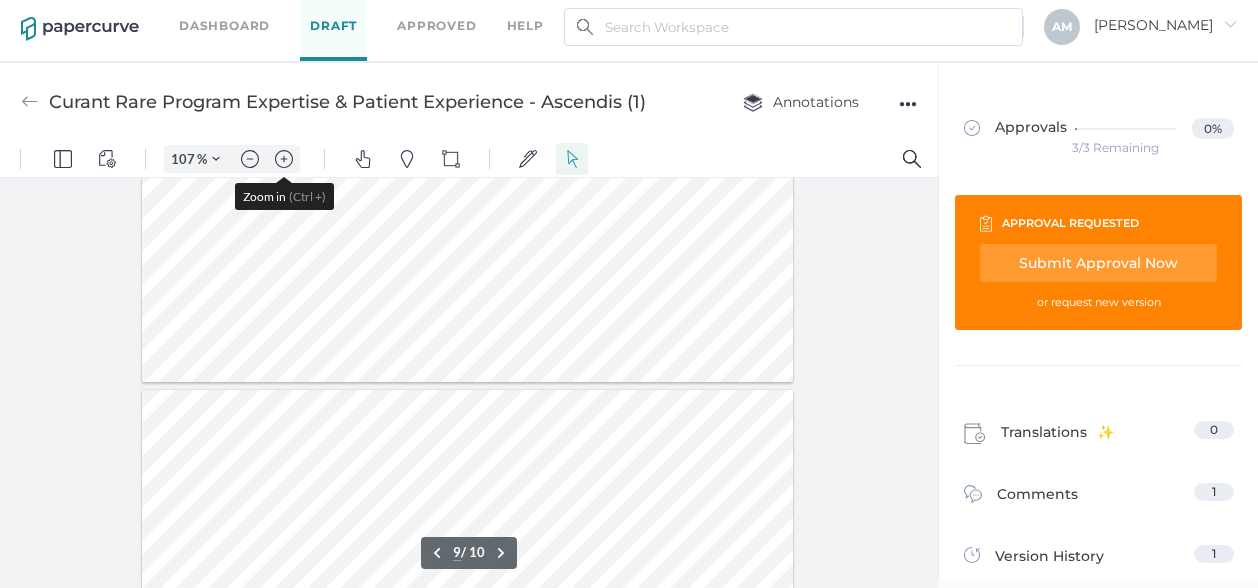 type on "8" 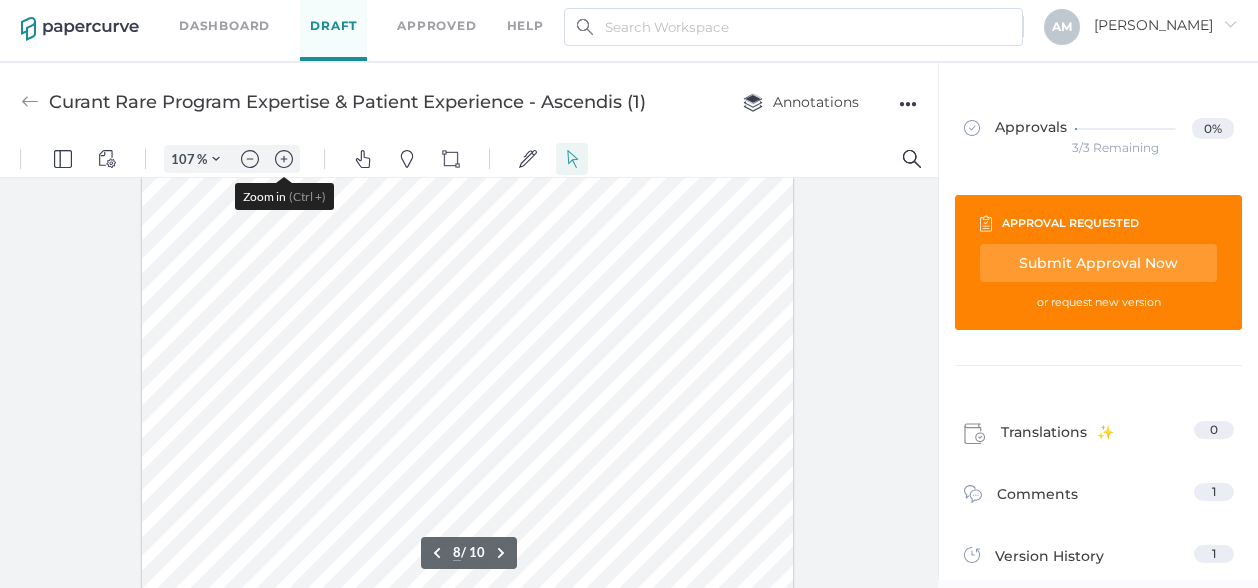 scroll, scrollTop: 6088, scrollLeft: 0, axis: vertical 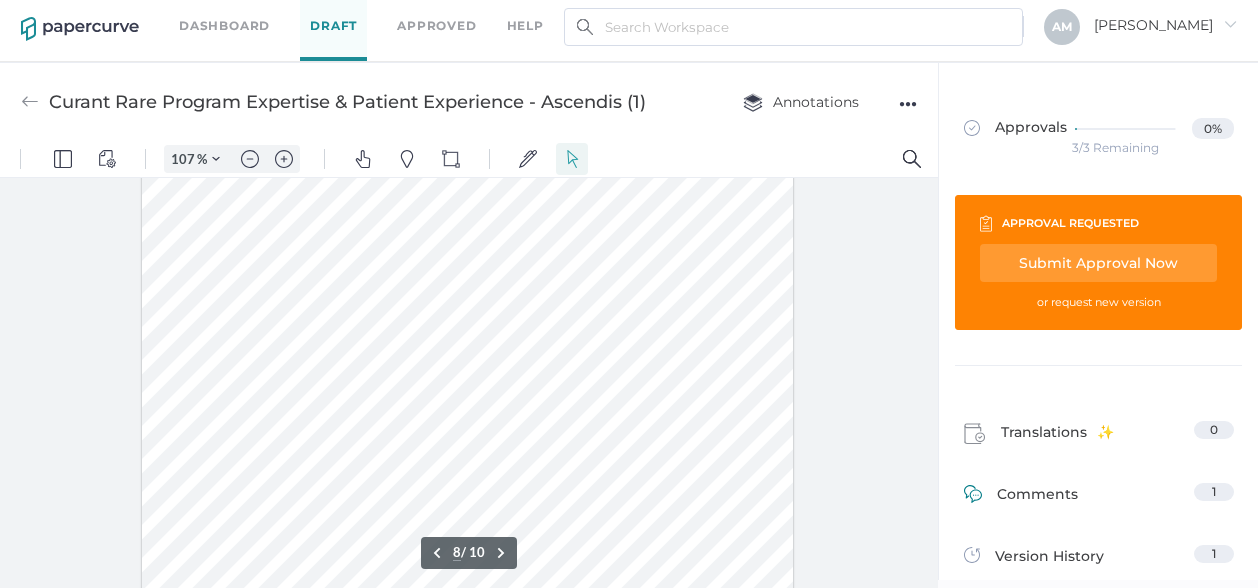 click on "Comments" at bounding box center (1037, 498) 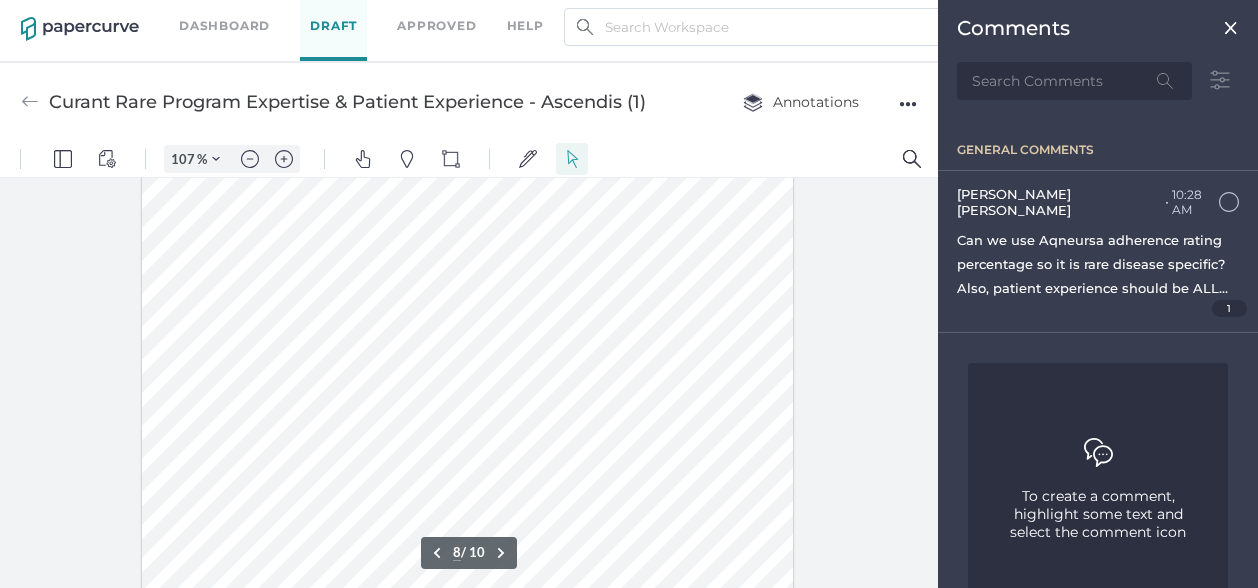 scroll, scrollTop: 400, scrollLeft: 0, axis: vertical 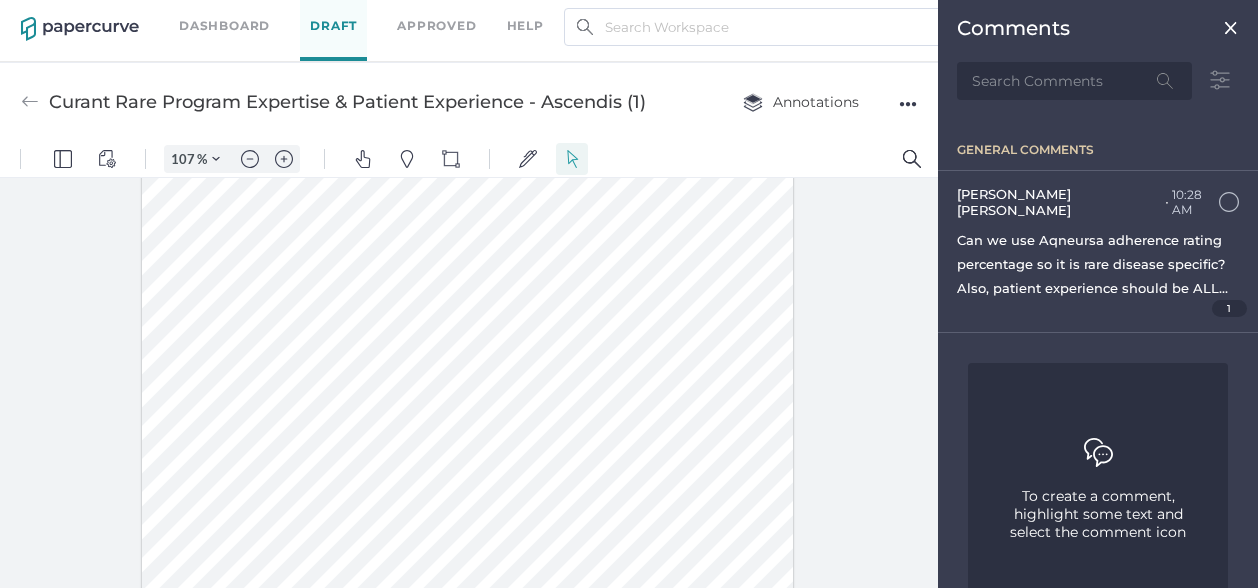 click at bounding box center (1074, 81) 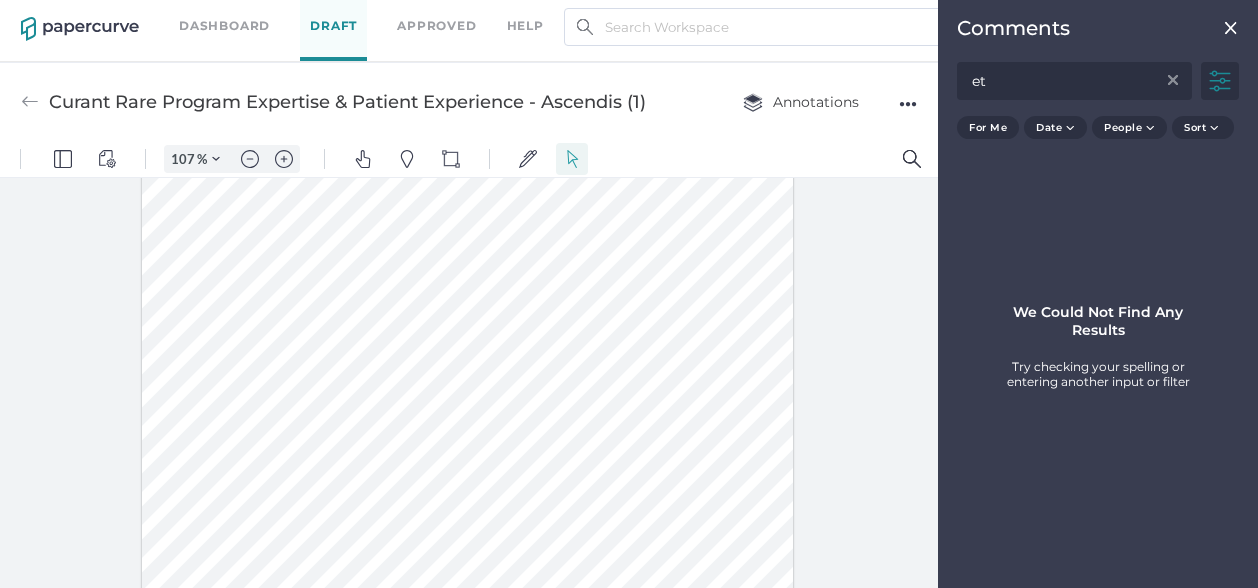 type on "e" 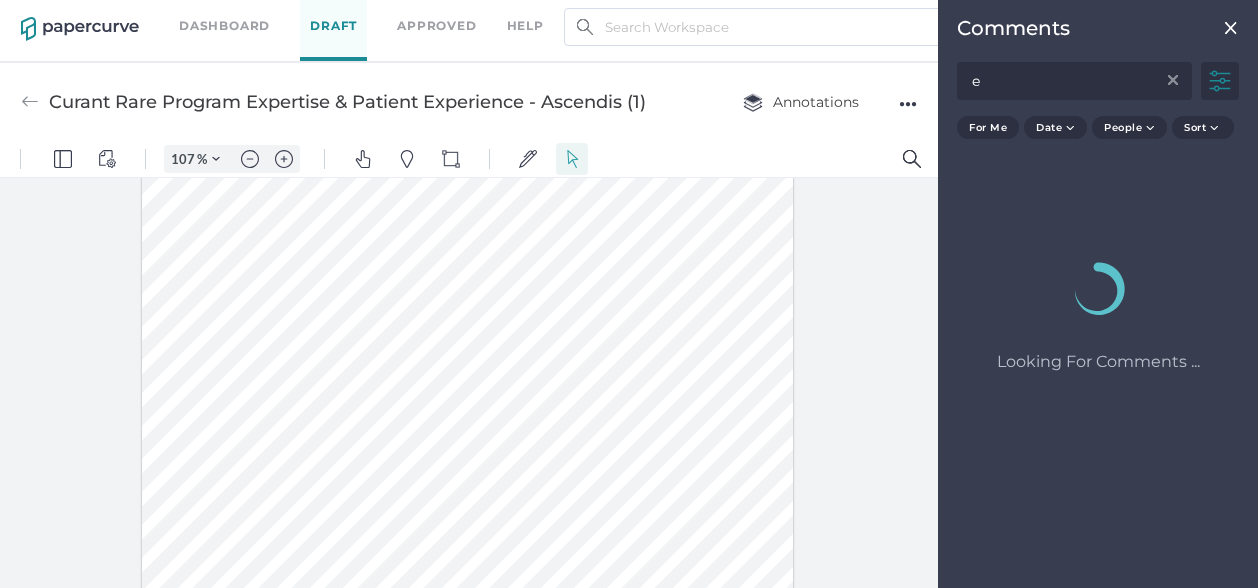 type 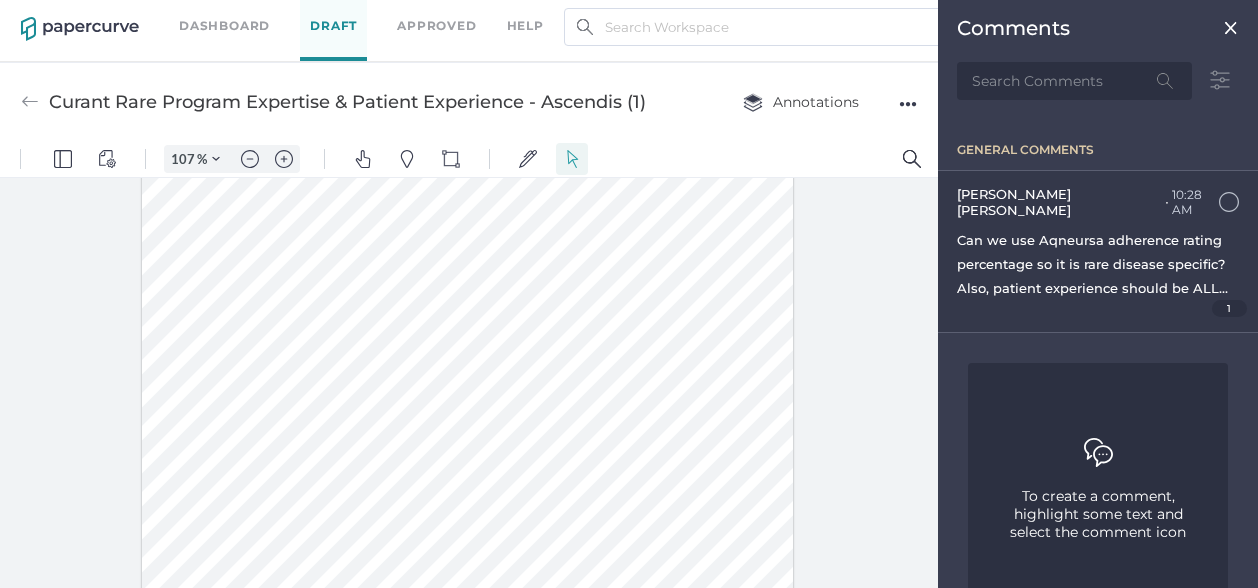 click on "Can we use Aqneursa adherence rating percentage so it is rare disease specific?
Also, patient experience should be ALL pediatric for this one" at bounding box center [1092, 276] 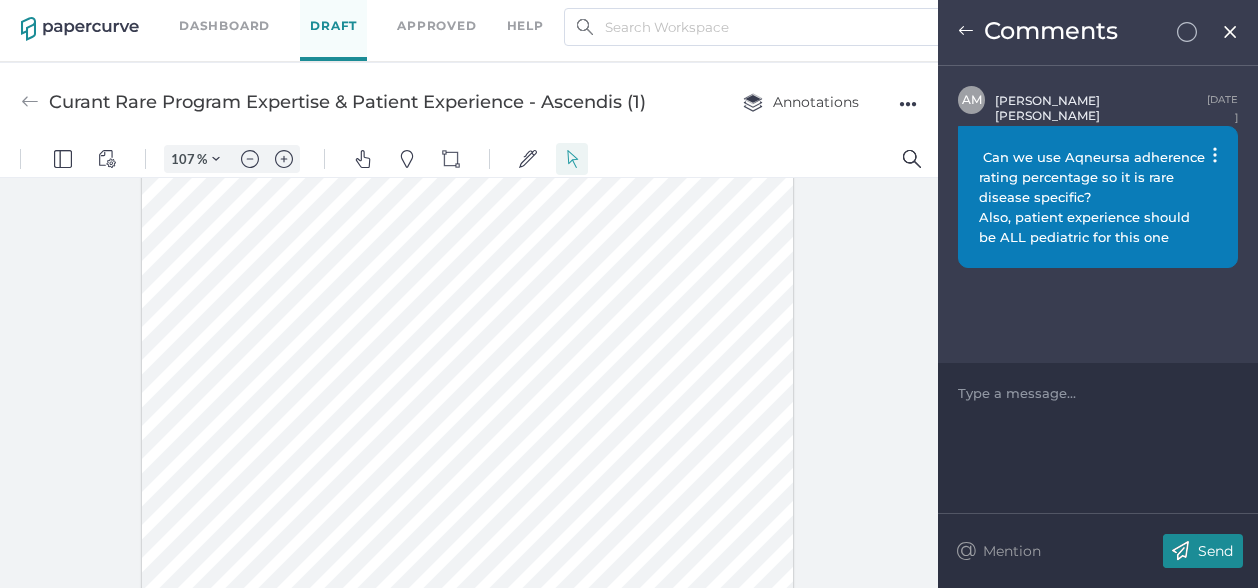 click on "A M [PERSON_NAME] [DATE]   C a n   w e   u s e   A q n e u r s a   a d h e r e n c e   r a t i n g   p e r c e n t a g e   s o   i t   i s   r a r e   d i s e a s e   s p e c i f i c ?
A l s o ,   p a t i e n t   e x p e r i e n c e   s h o u l d   b e   A L L   p e d i a t r i c   f o r   t h i s   o n e" at bounding box center (1098, 214) 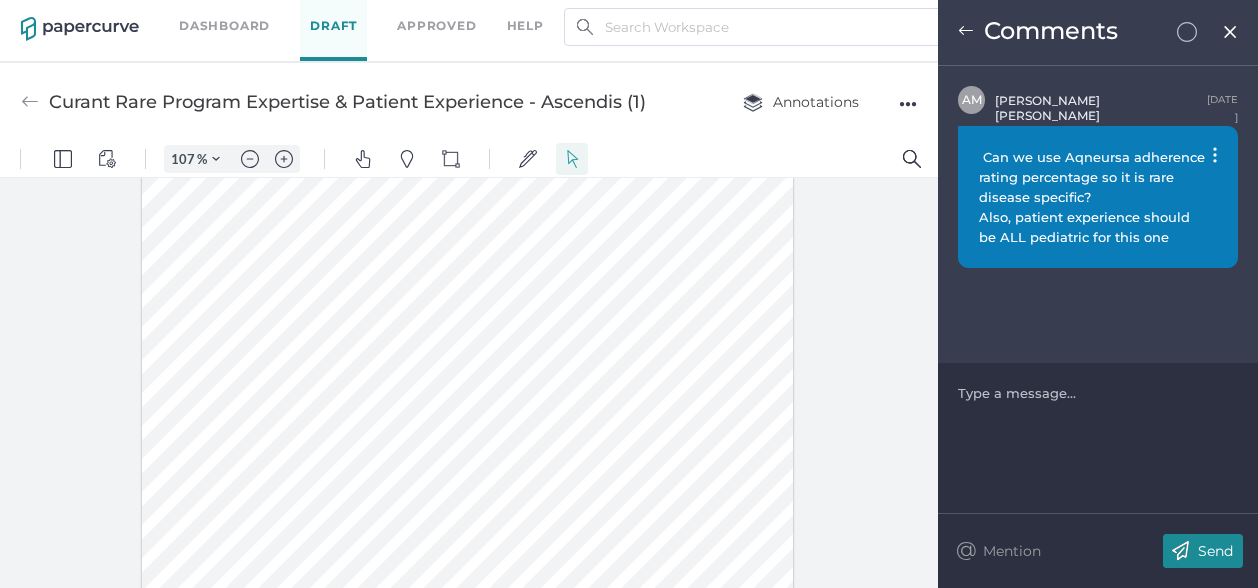 click at bounding box center [1230, 32] 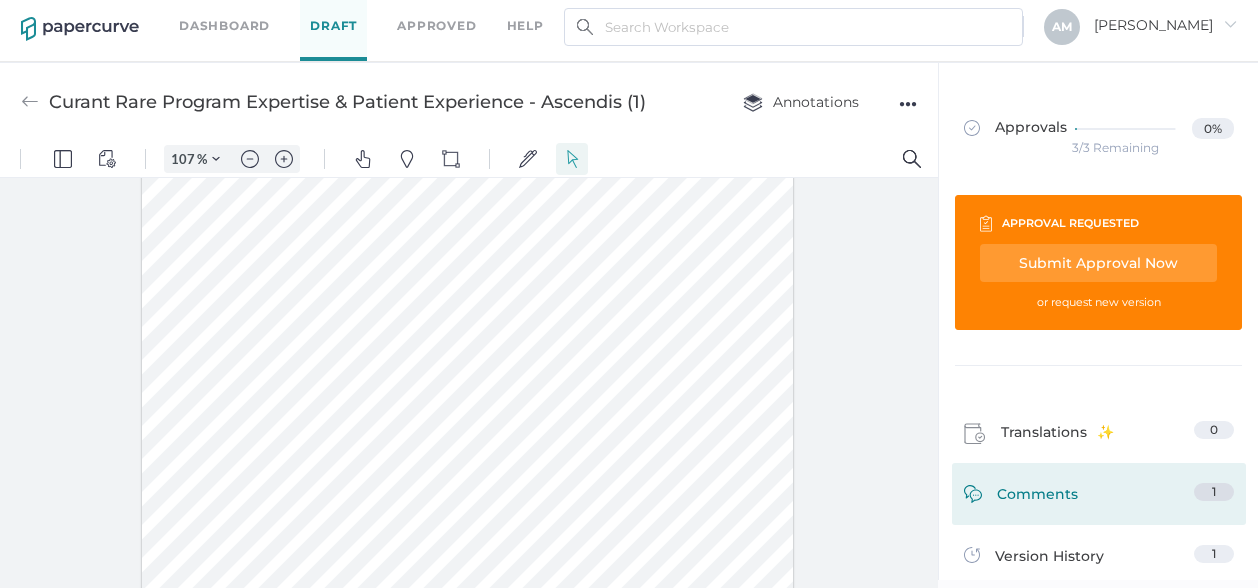 click on "Comments" at bounding box center [1037, 498] 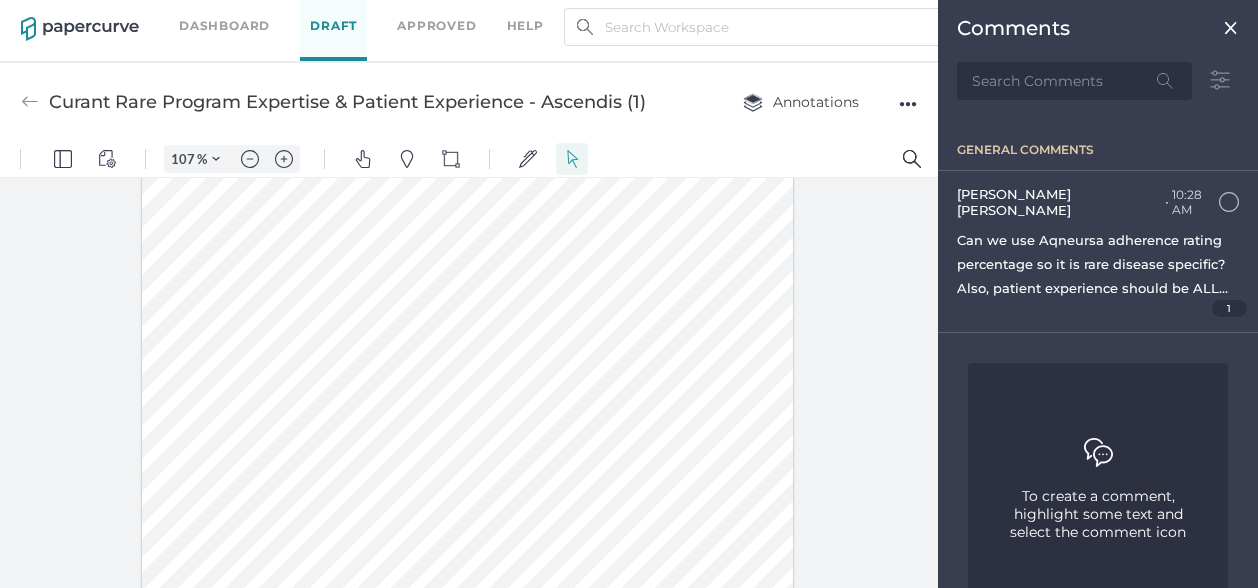 click on "general comments [PERSON_NAME] ● 10:28 AM [DATE] at 10:28am   Can we use Aqneursa adherence rating percentage so it is rare disease specific?
Also, patient experience should be ALL pediatric for this one   1 To create a comment, highlight some text and select the comment icon" at bounding box center (1098, 378) 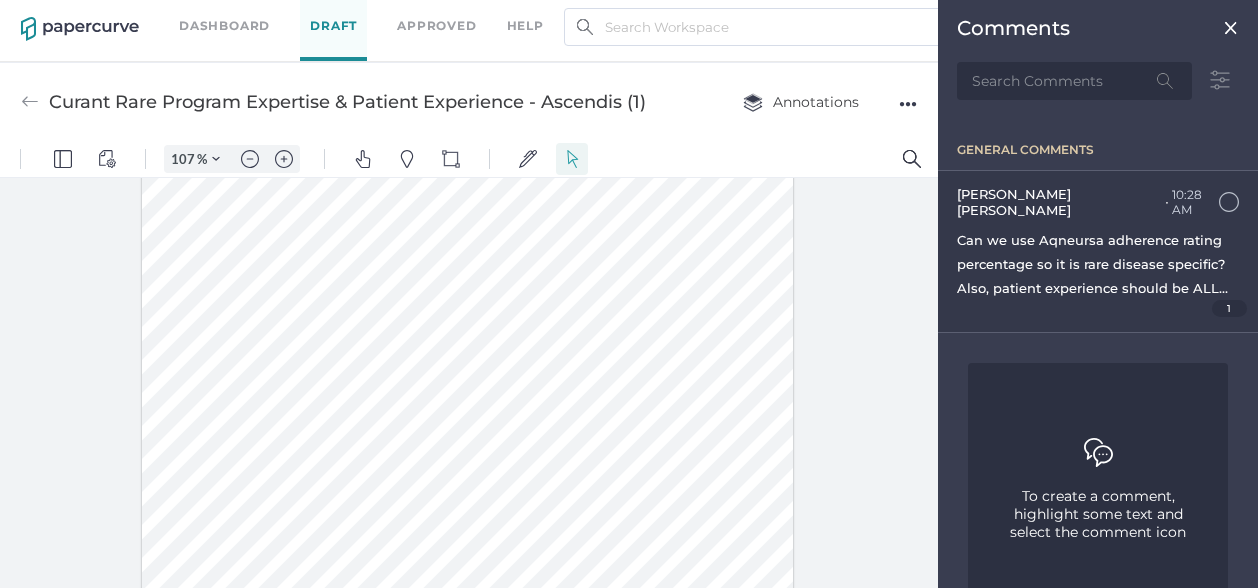 click on "Can we use Aqneursa adherence rating percentage so it is rare disease specific?
Also, patient experience should be ALL pediatric for this one" at bounding box center [1092, 276] 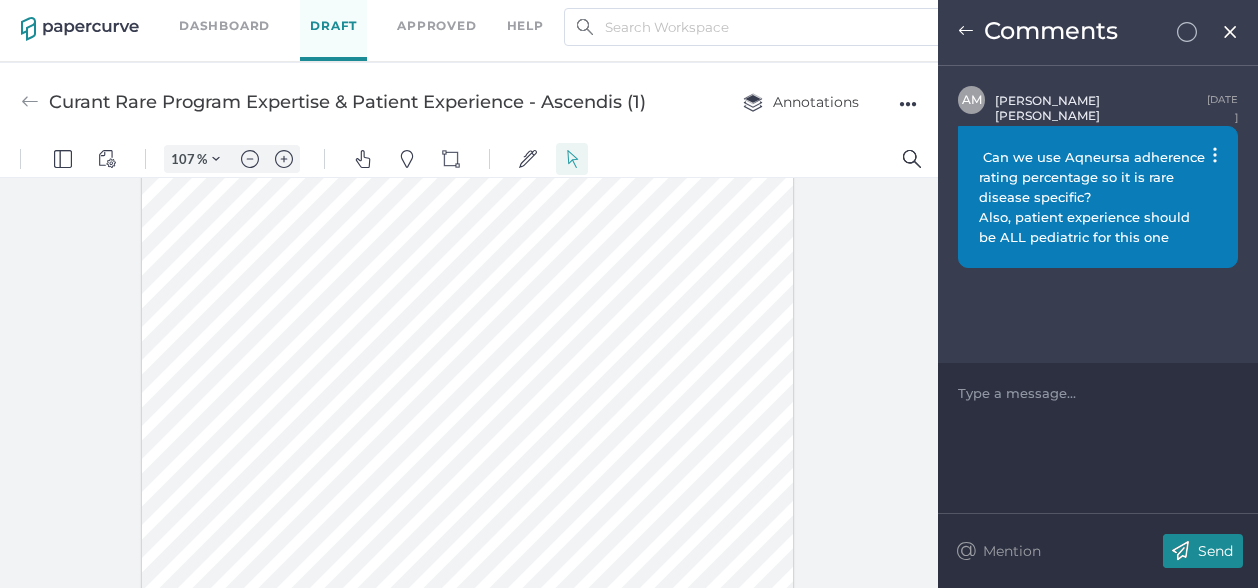 click at bounding box center (1098, 393) 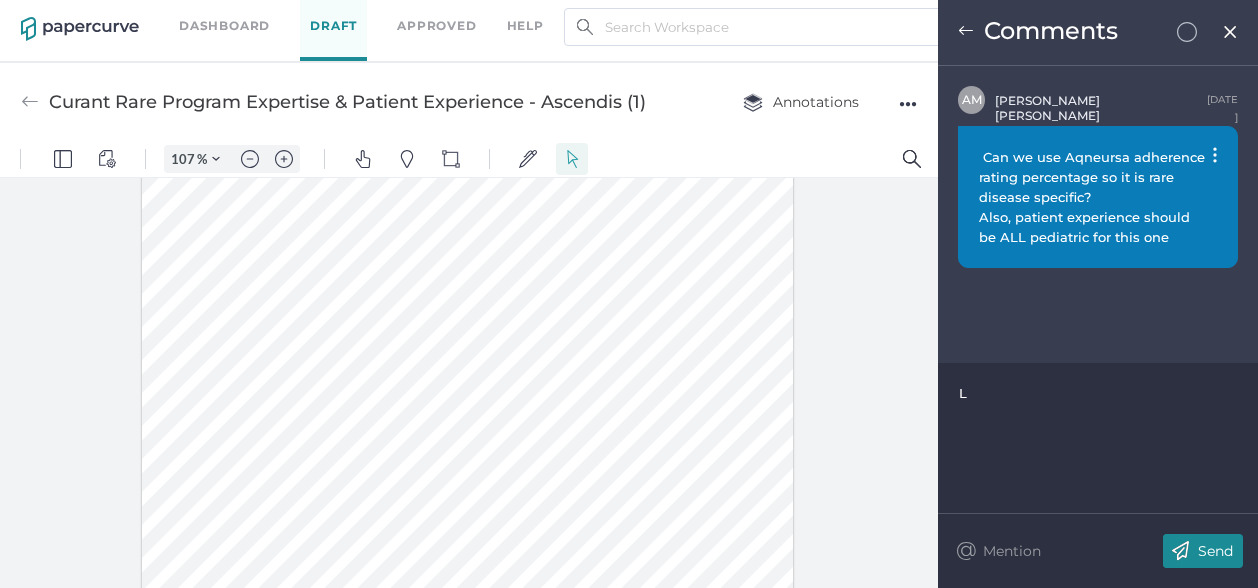 type 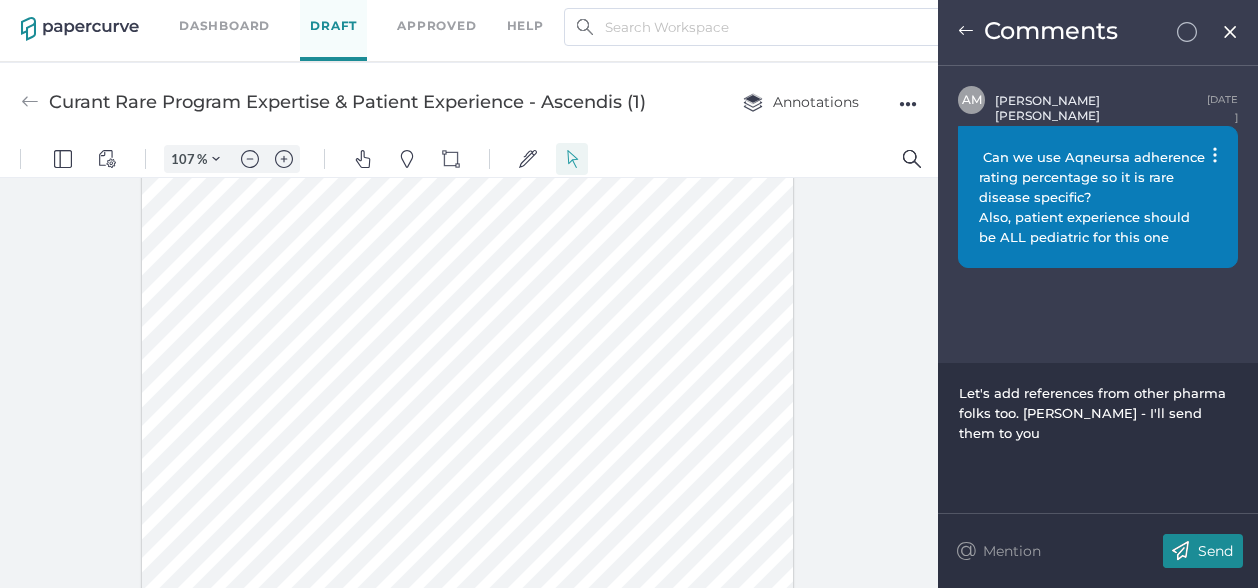 click on "Send" at bounding box center [1215, 551] 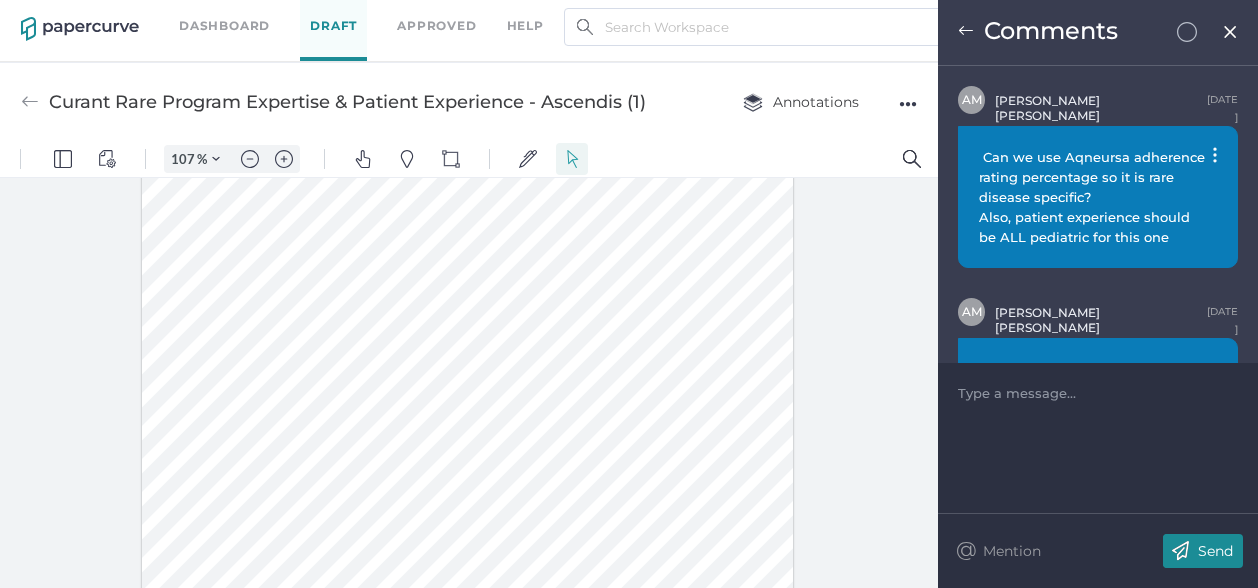scroll, scrollTop: 105, scrollLeft: 0, axis: vertical 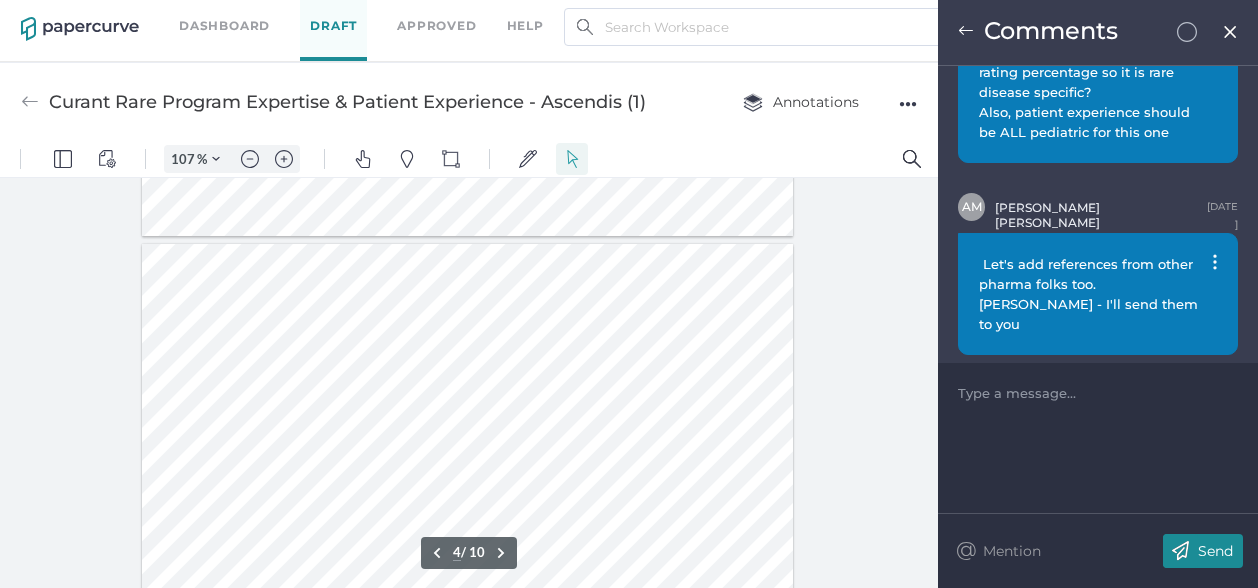 type on "3" 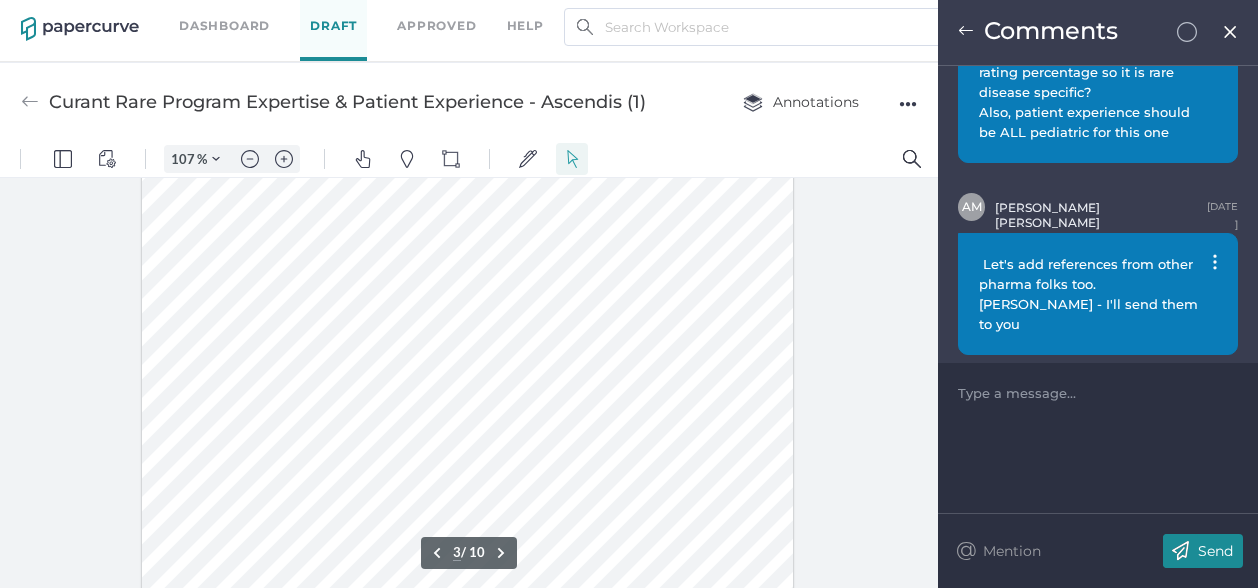 scroll, scrollTop: 2088, scrollLeft: 0, axis: vertical 